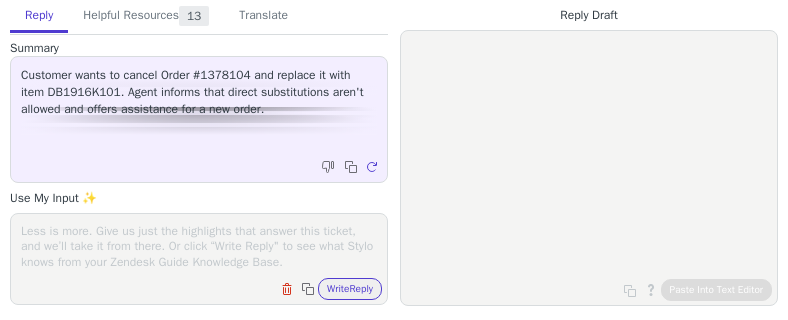 scroll, scrollTop: 0, scrollLeft: 0, axis: both 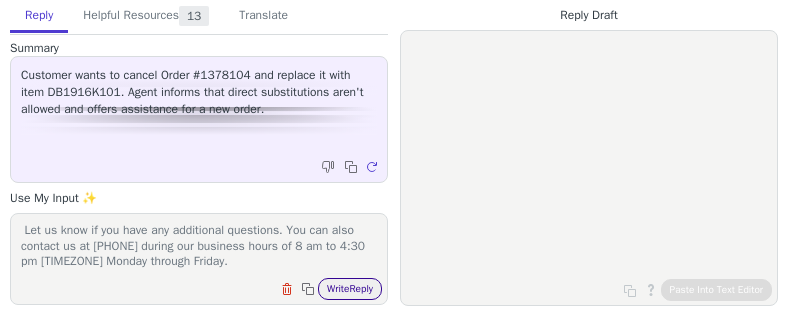 type on "Hello [FIRST],
Thanks for reaching out!
Now that the items are delivered, we will redraft the contract.
Thanks again!
Let us know if you have any additional questions. You can also contact us at [PHONE] during our business hours of 8 am to 4:30 pm [TIMEZONE] Monday through Friday." 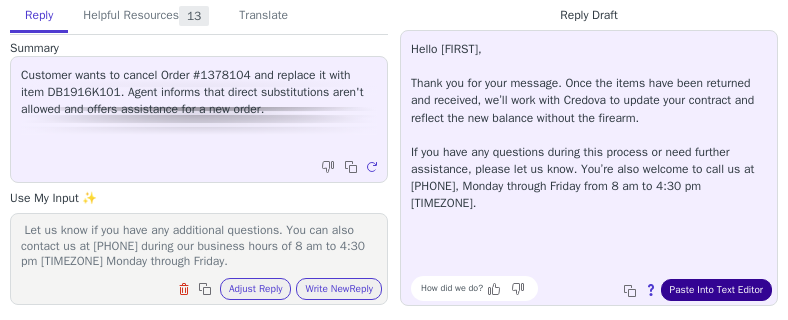 click on "Paste Into Text Editor" at bounding box center [716, 290] 